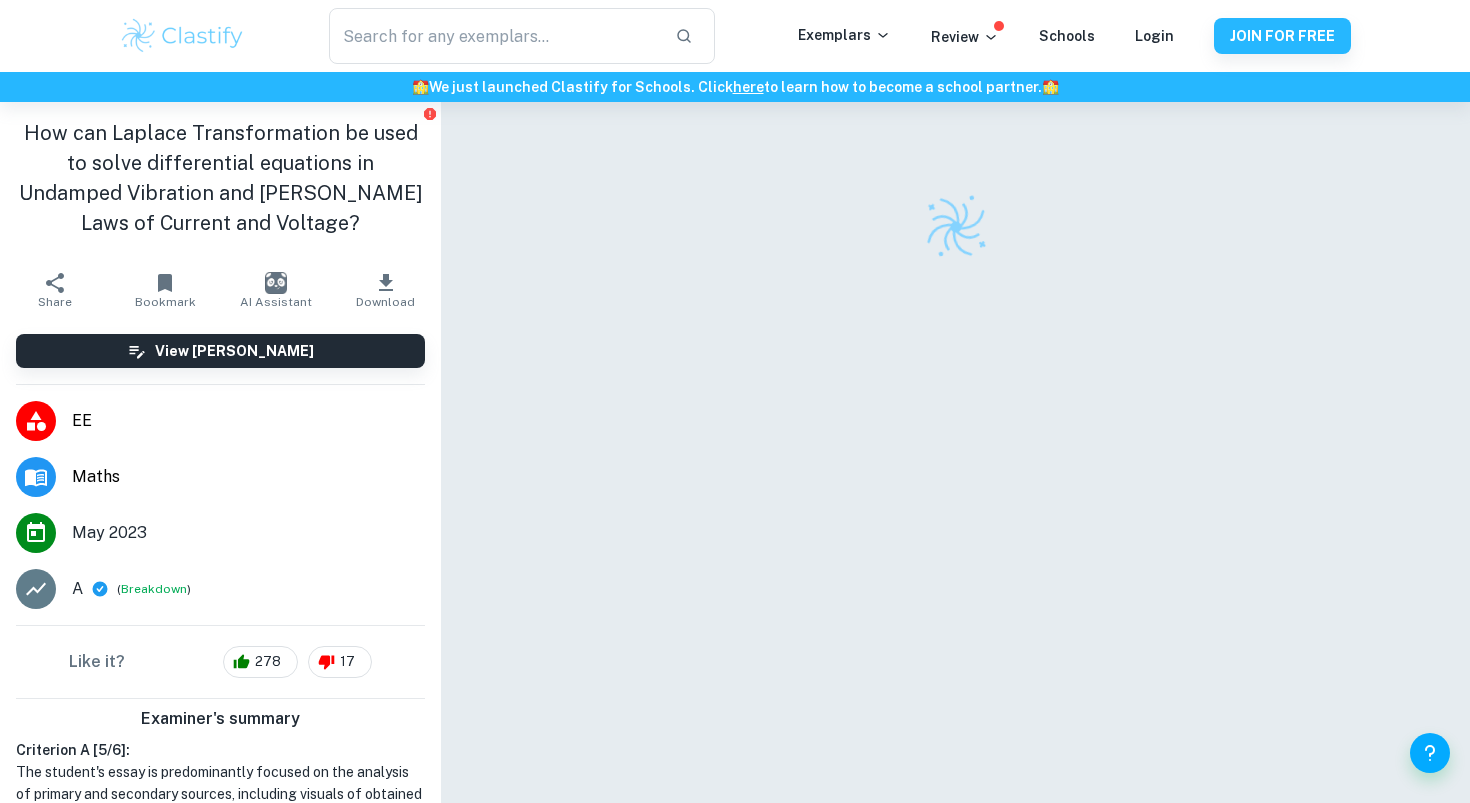 scroll, scrollTop: 0, scrollLeft: 0, axis: both 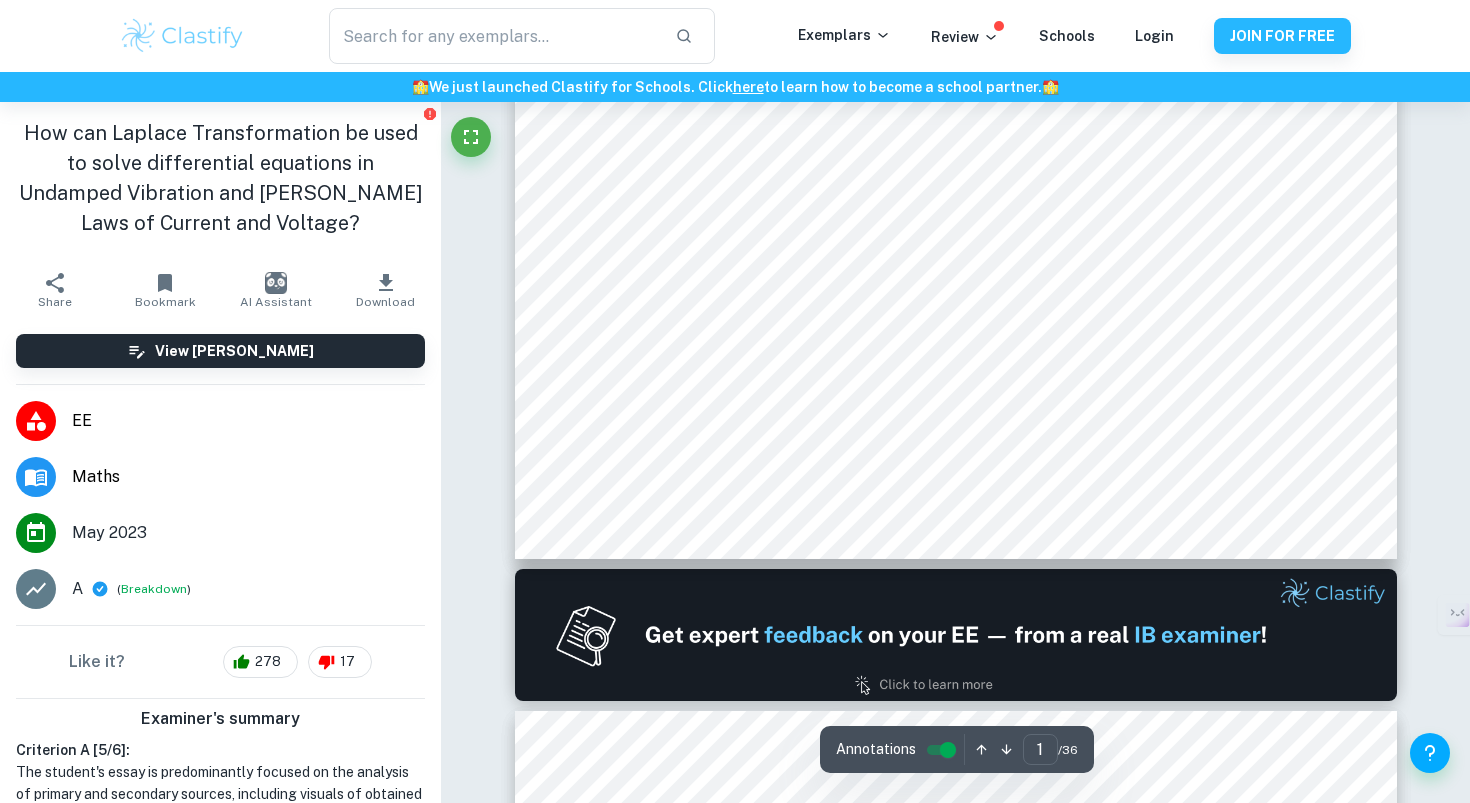 type on "2" 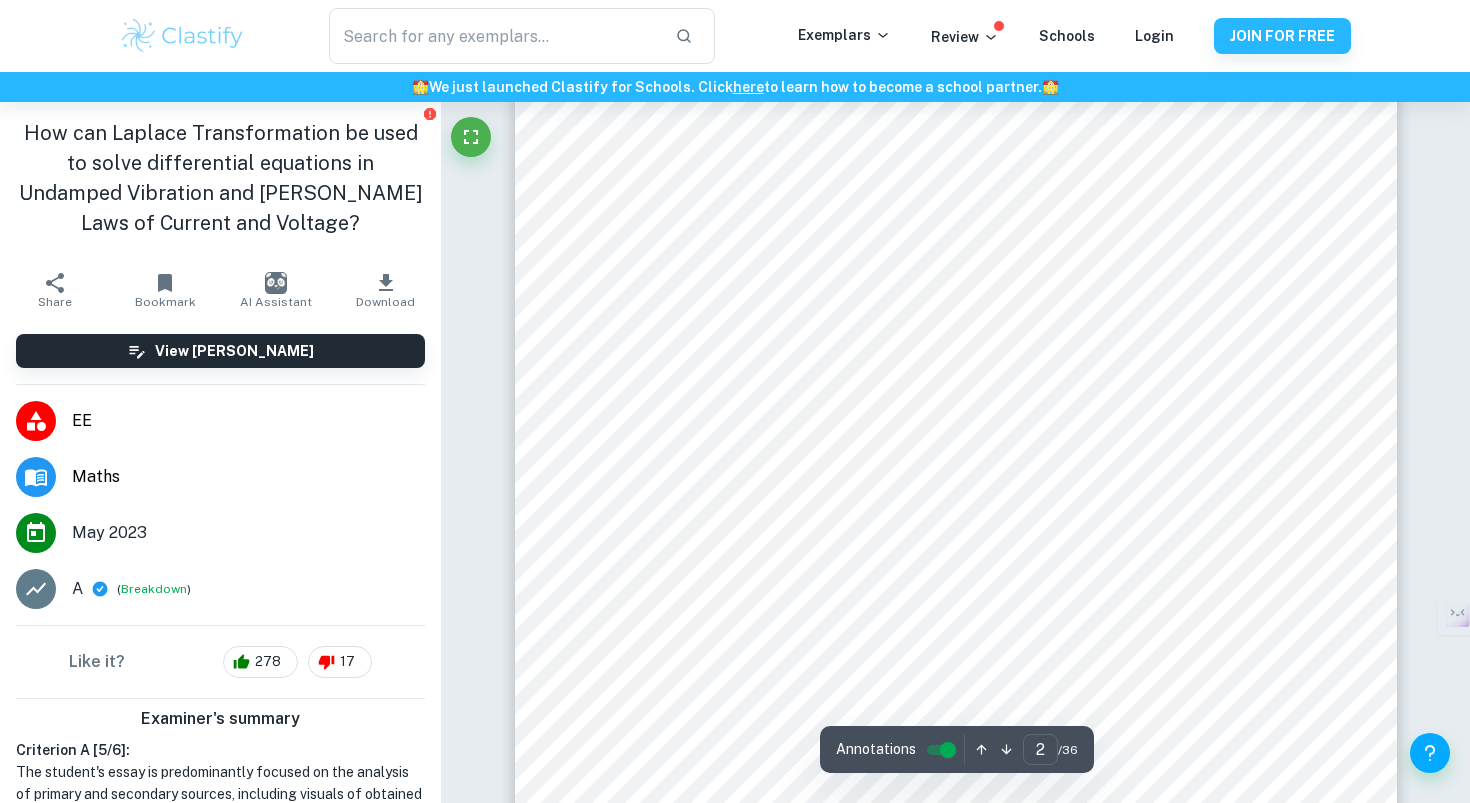 scroll, scrollTop: 1638, scrollLeft: 0, axis: vertical 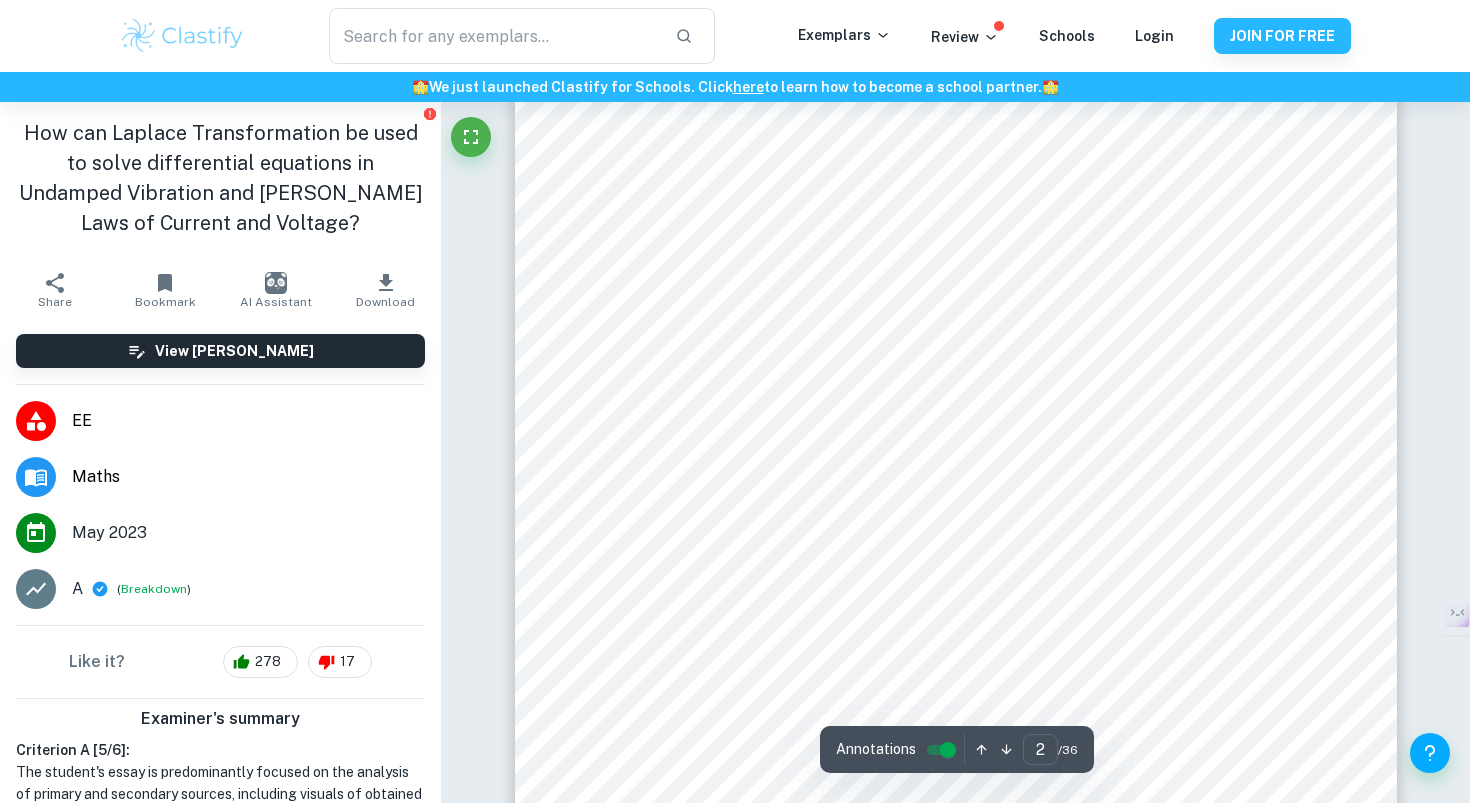 click on "Correct Criterion A :   The essay is predominantly focused on the analysis of primary sources (visuals of the obtained data, abstraction, conjecturing, and proofs) and secondary materials (books, journals, articles, essays, and reviews of scholarly works) Comment:  The student comments on the primary sources (performed experiment, own mathematical operations and visuals of the solution) as well as secondary sources (results from mathematical publications such as the Laplace transform table). Correct Criterion A :   The essay is predominantly focused on the analysis of primary sources (visuals of the obtained data, abstraction, conjecturing, and proofs) and secondary materials (books, journals, articles, essays, and reviews of scholarly works) Comment:  The student comments on the primary sources (performed experiment, own mathematical operations and visuals of the solution) as well as secondary sources (results from mathematical publications such as the Laplace transform table). Correct Criterion A :   :   :" at bounding box center [955, 21318] 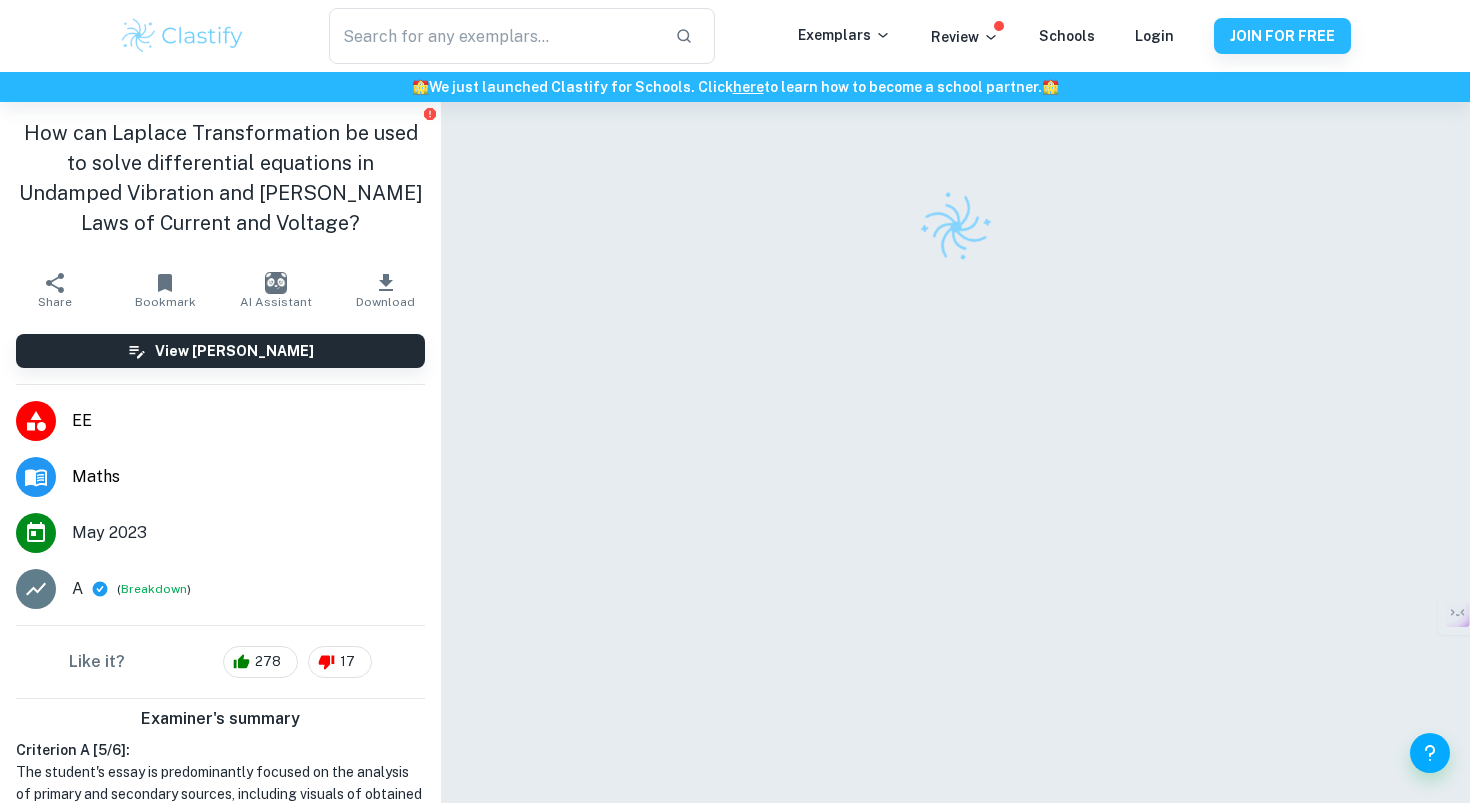 scroll, scrollTop: 0, scrollLeft: 0, axis: both 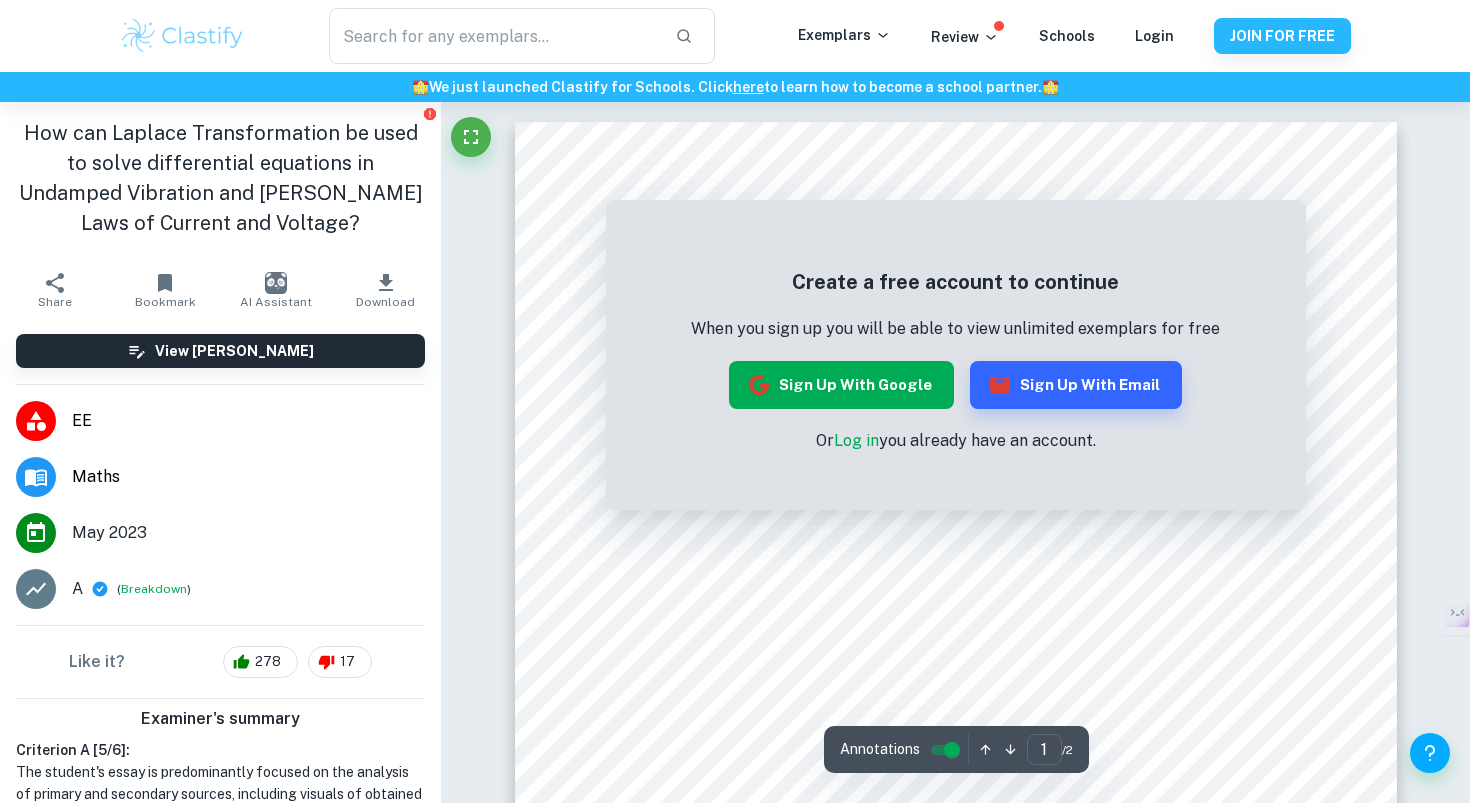 click on "Sign up with Google" at bounding box center [841, 385] 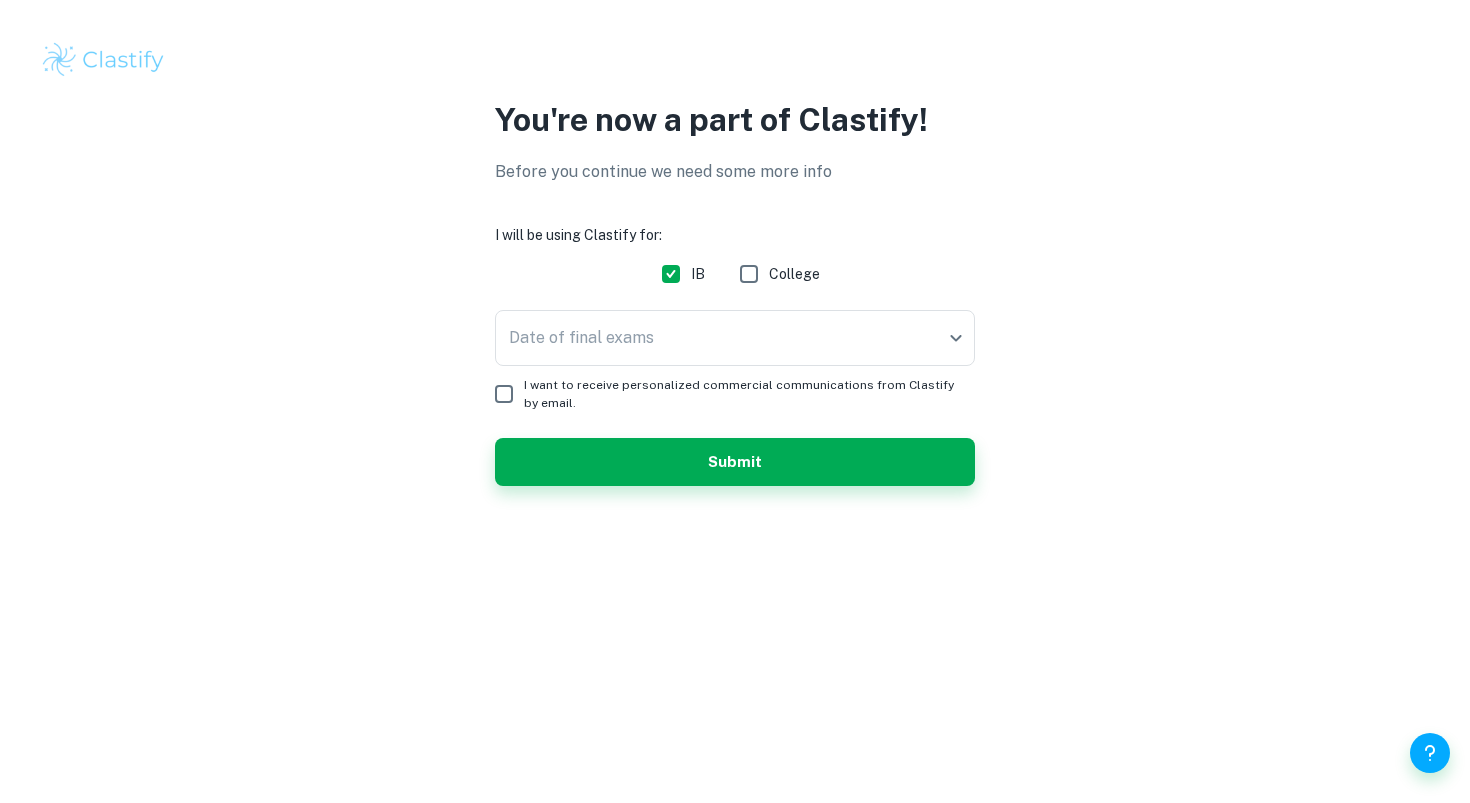scroll, scrollTop: 0, scrollLeft: 0, axis: both 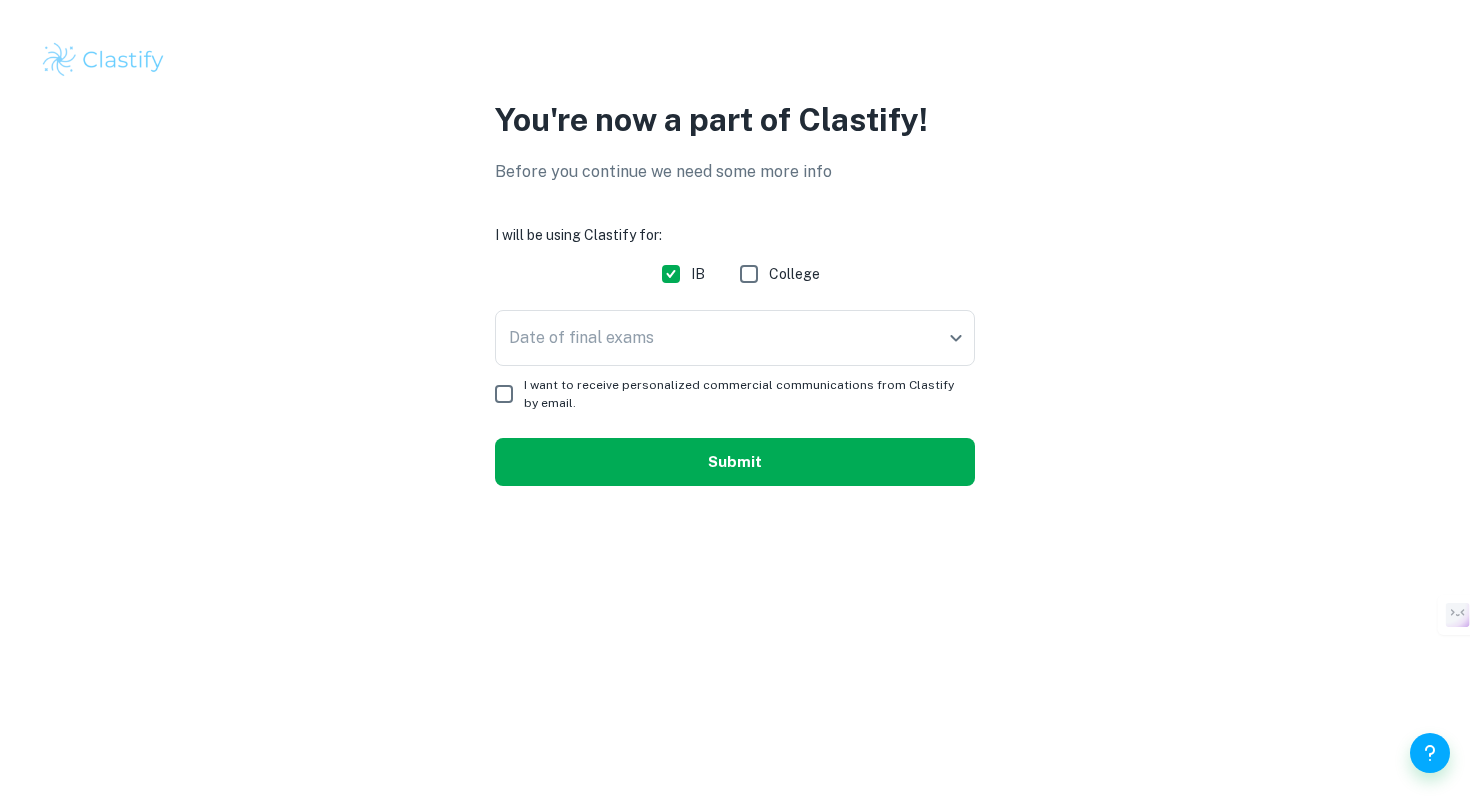 click on "Submit" at bounding box center (735, 462) 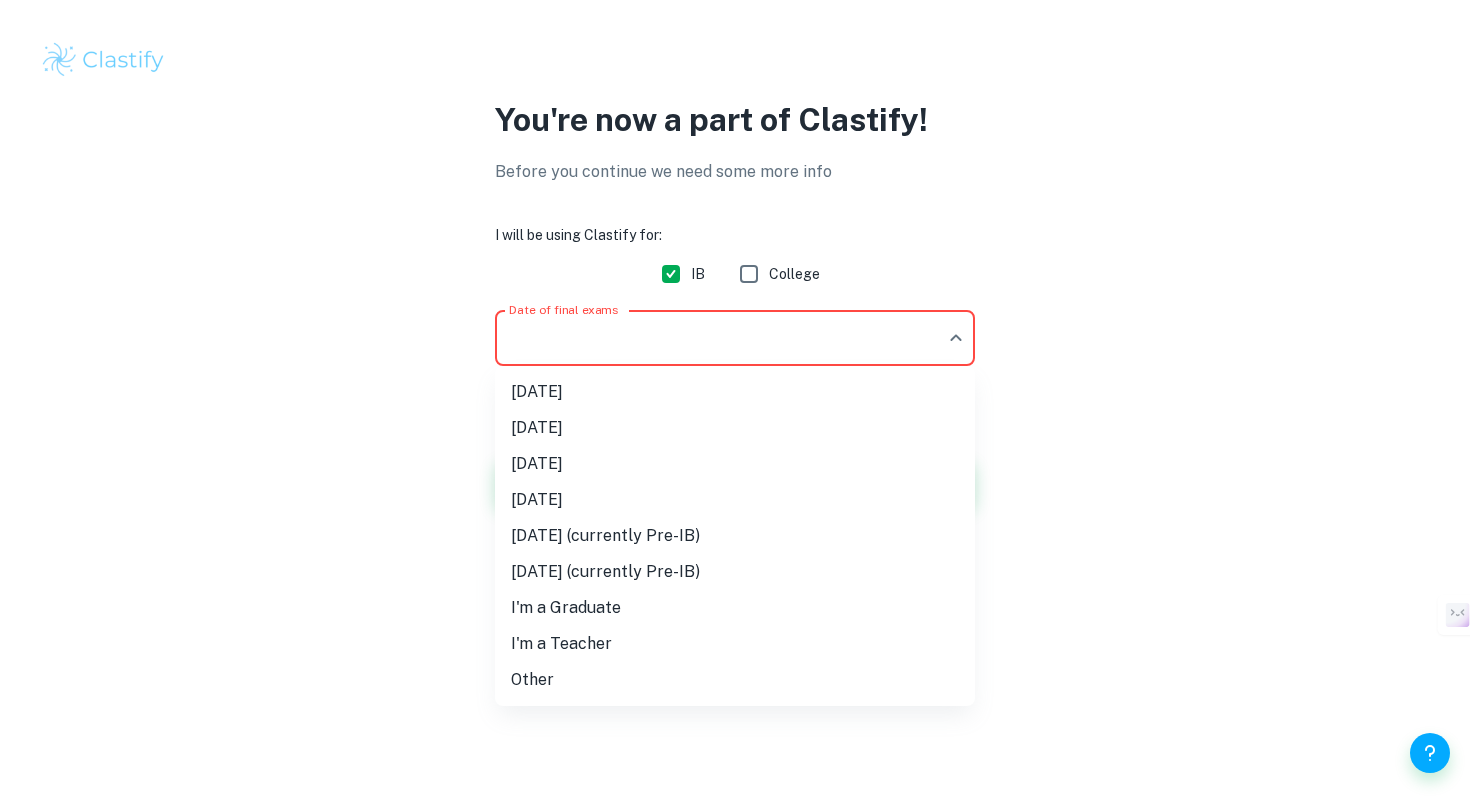 click on "We value your privacy We use cookies to enhance your browsing experience, serve personalised ads or content, and analyse our traffic. By clicking "Accept All", you consent to our use of cookies.   Cookie Policy Customise   Reject All   Accept All   Customise Consent Preferences   We use cookies to help you navigate efficiently and perform certain functions. You will find detailed information about all cookies under each consent category below. The cookies that are categorised as "Necessary" are stored on your browser as they are essential for enabling the basic functionalities of the site. ...  Show more For more information on how Google's third-party cookies operate and handle your data, see:   Google Privacy Policy Necessary Always Active Necessary cookies are required to enable the basic features of this site, such as providing secure log-in or adjusting your consent preferences. These cookies do not store any personally identifiable data. Functional Analytics Performance Advertisement Uncategorised" at bounding box center (735, 401) 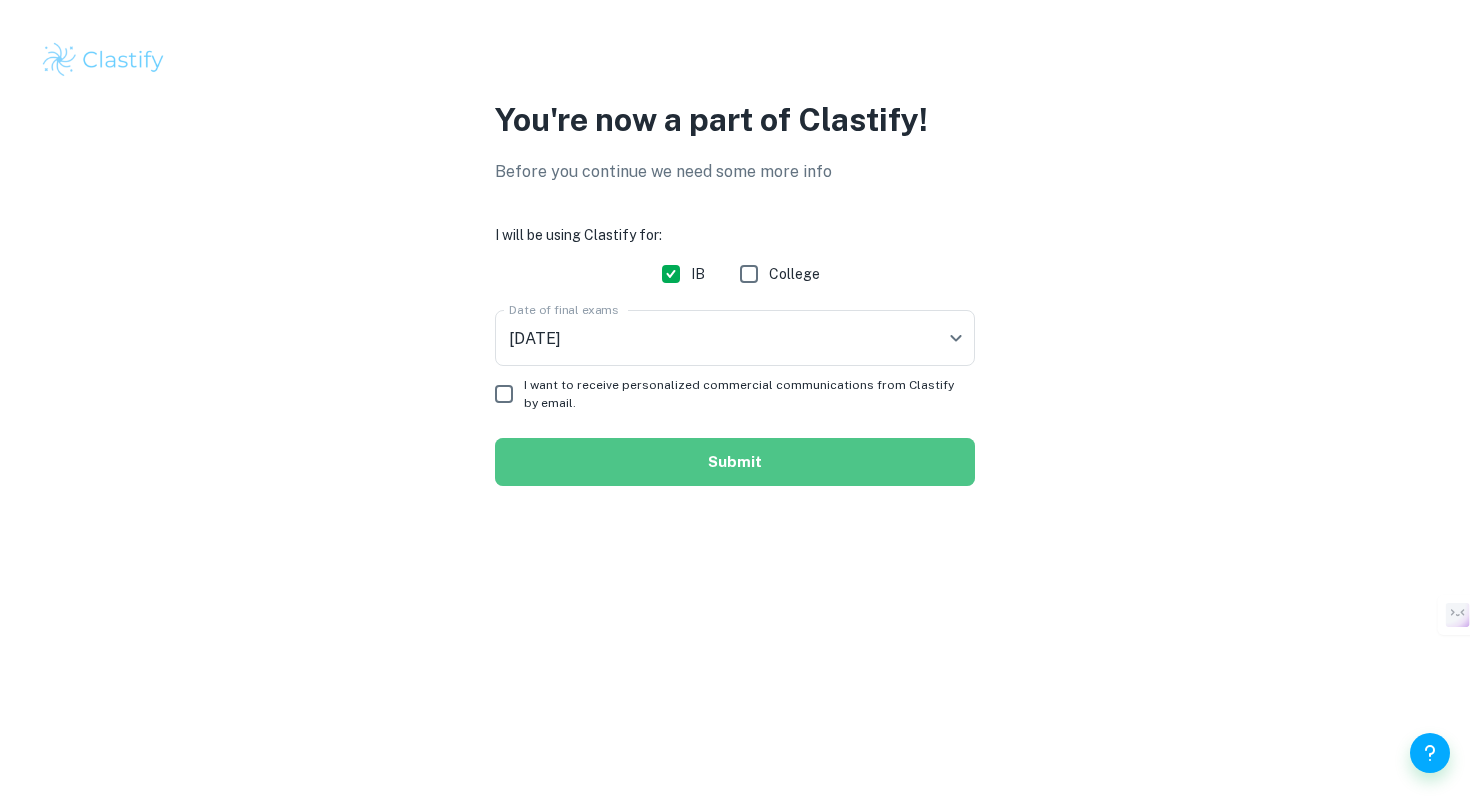 click on "Submit" at bounding box center (735, 462) 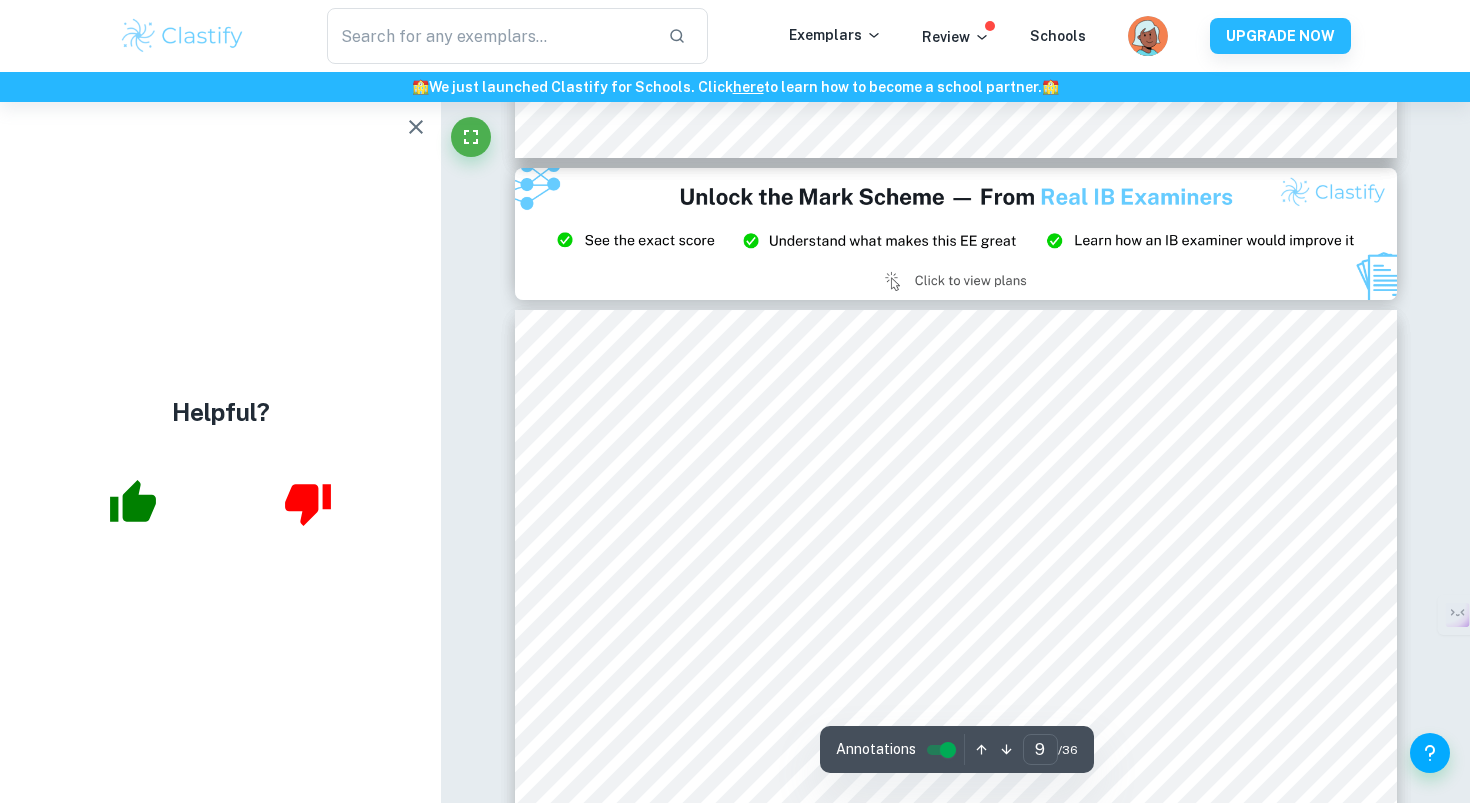 scroll, scrollTop: 10538, scrollLeft: 0, axis: vertical 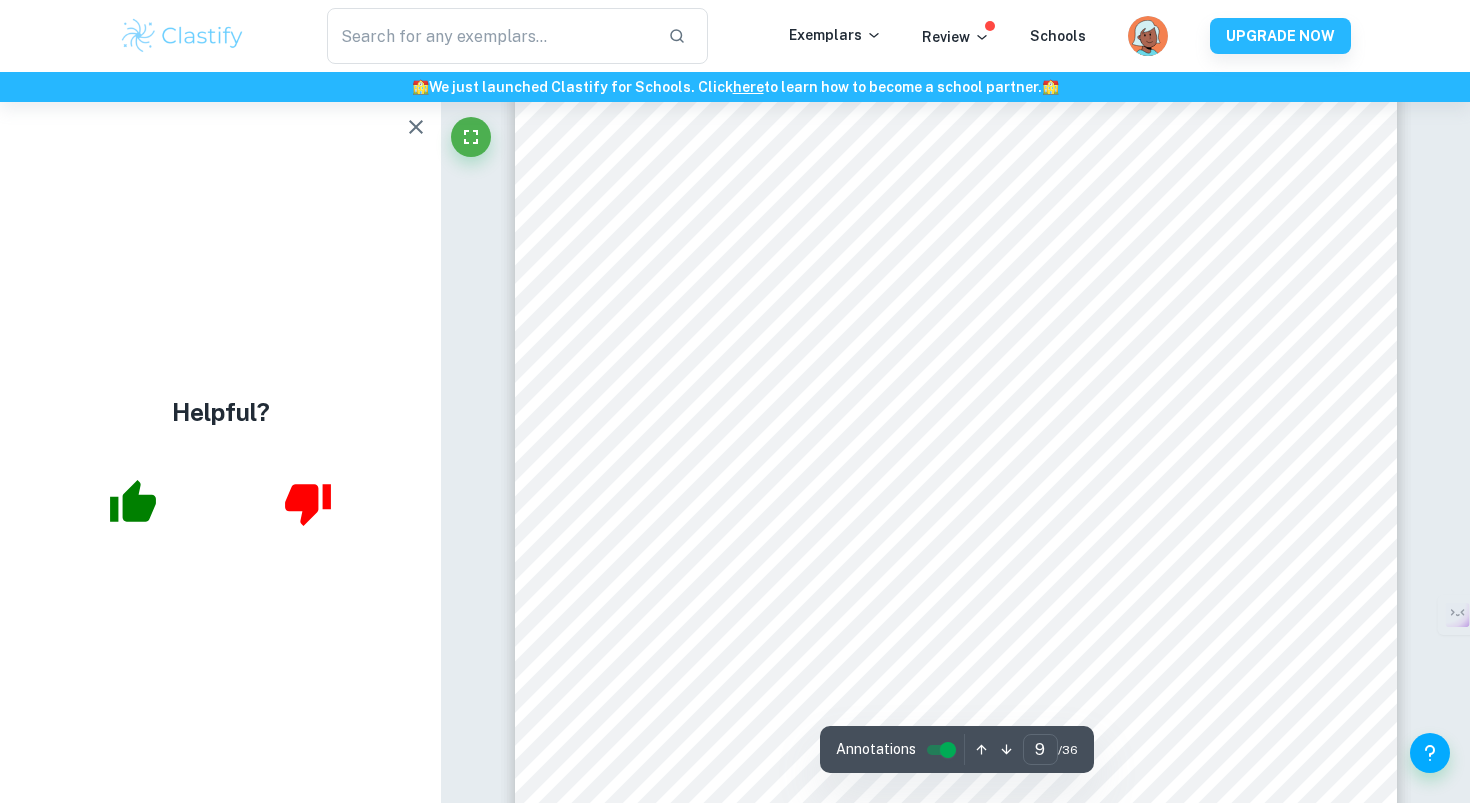click 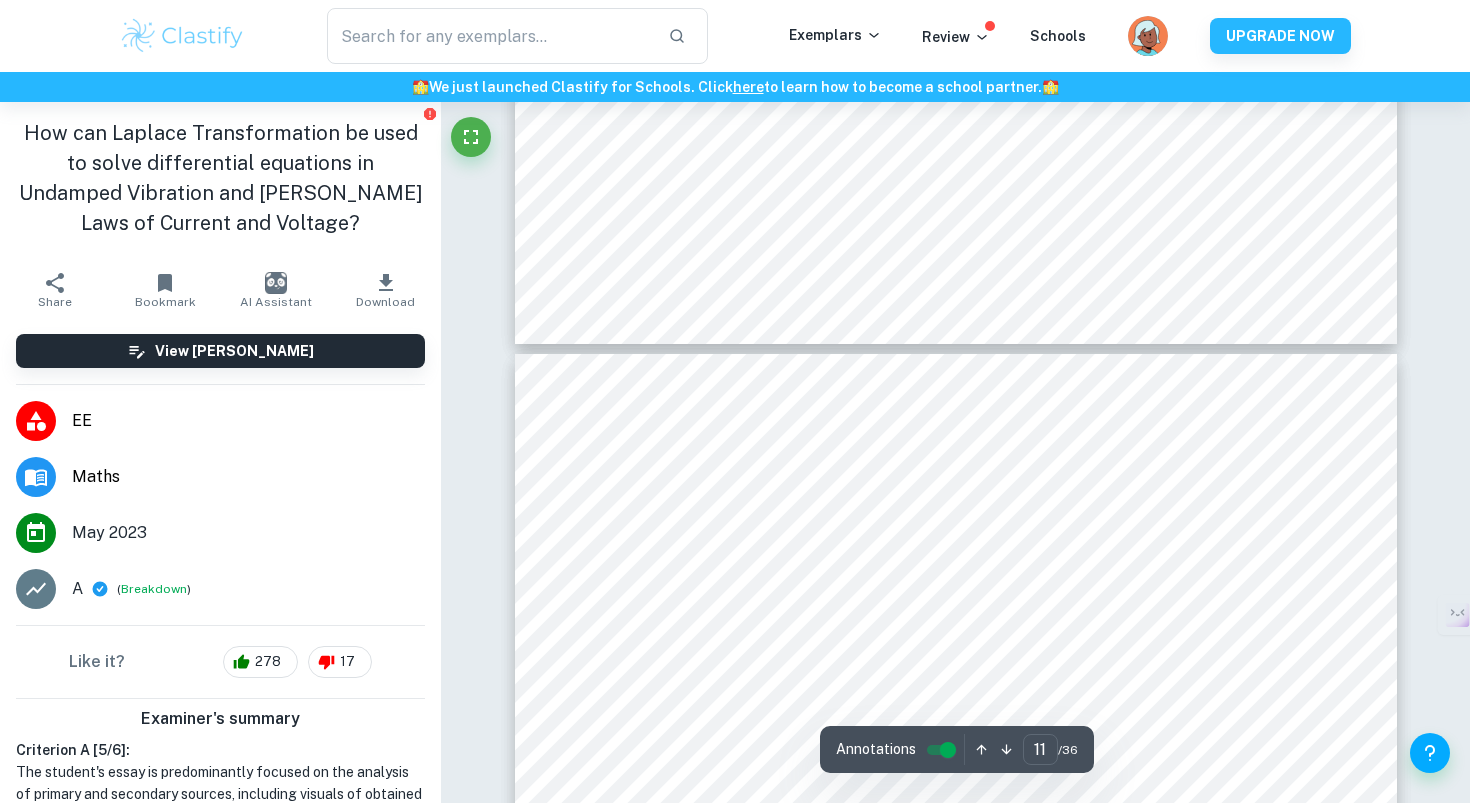 type on "10" 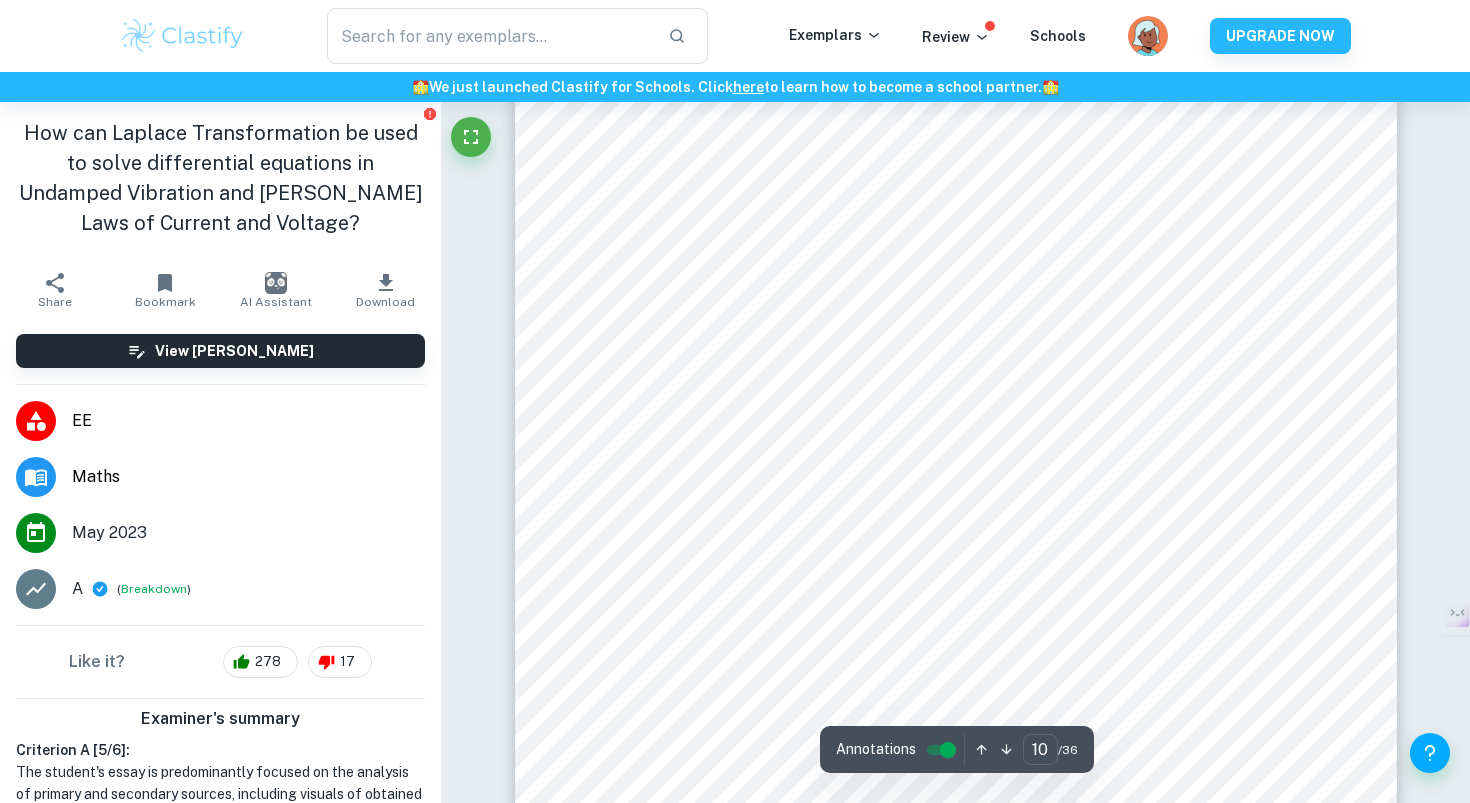 scroll, scrollTop: 12082, scrollLeft: 0, axis: vertical 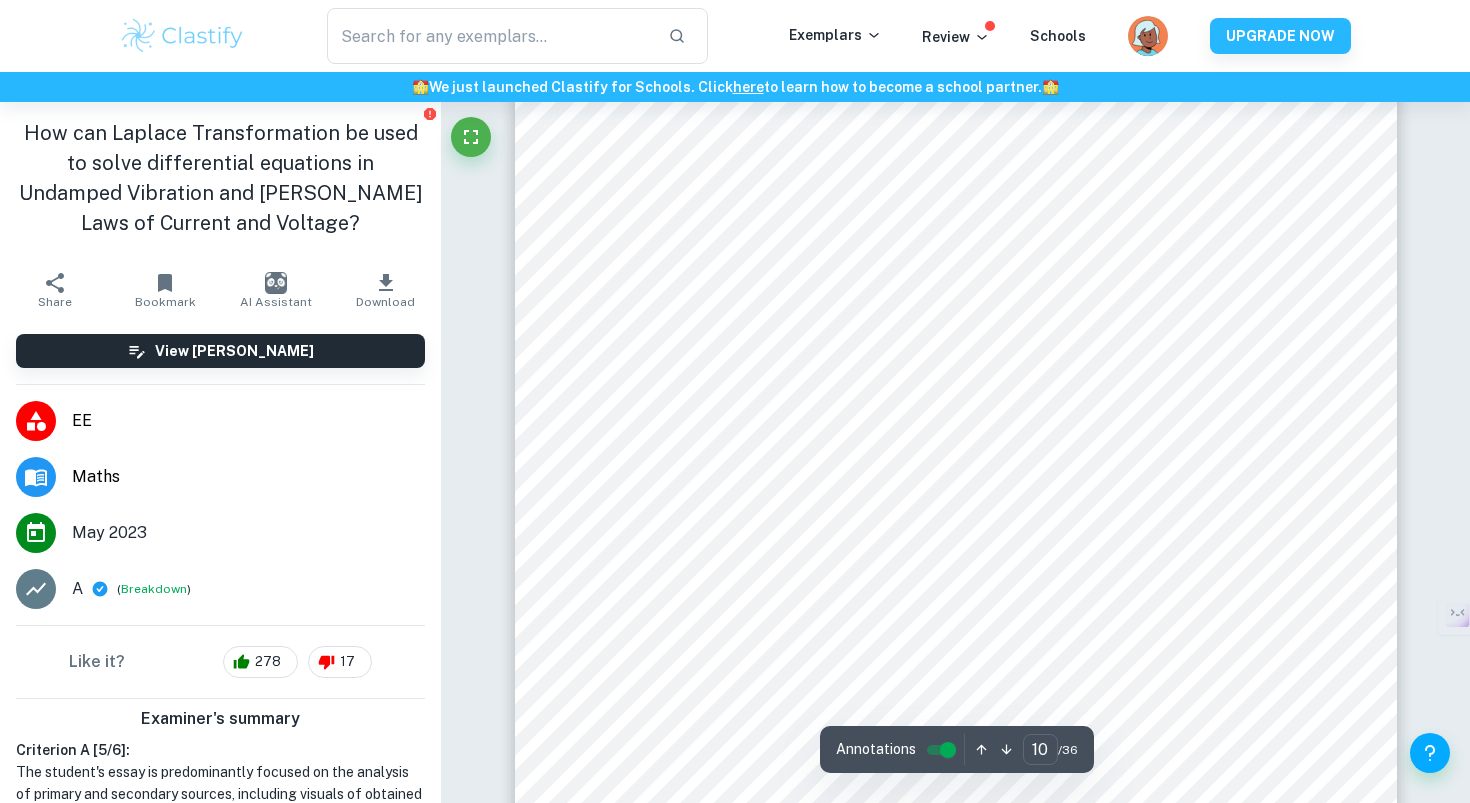 click at bounding box center [441, -11980] 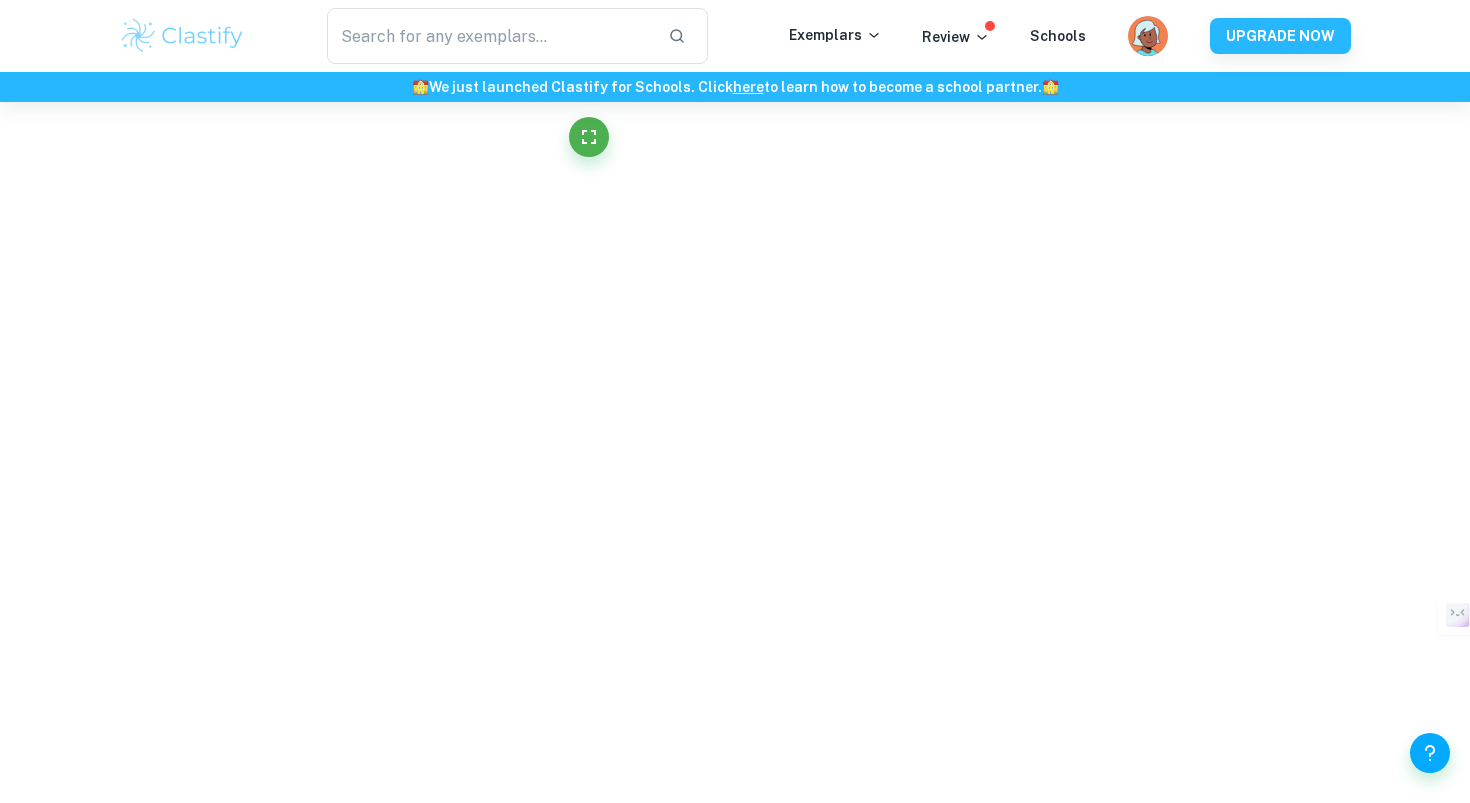 scroll, scrollTop: 12007, scrollLeft: 0, axis: vertical 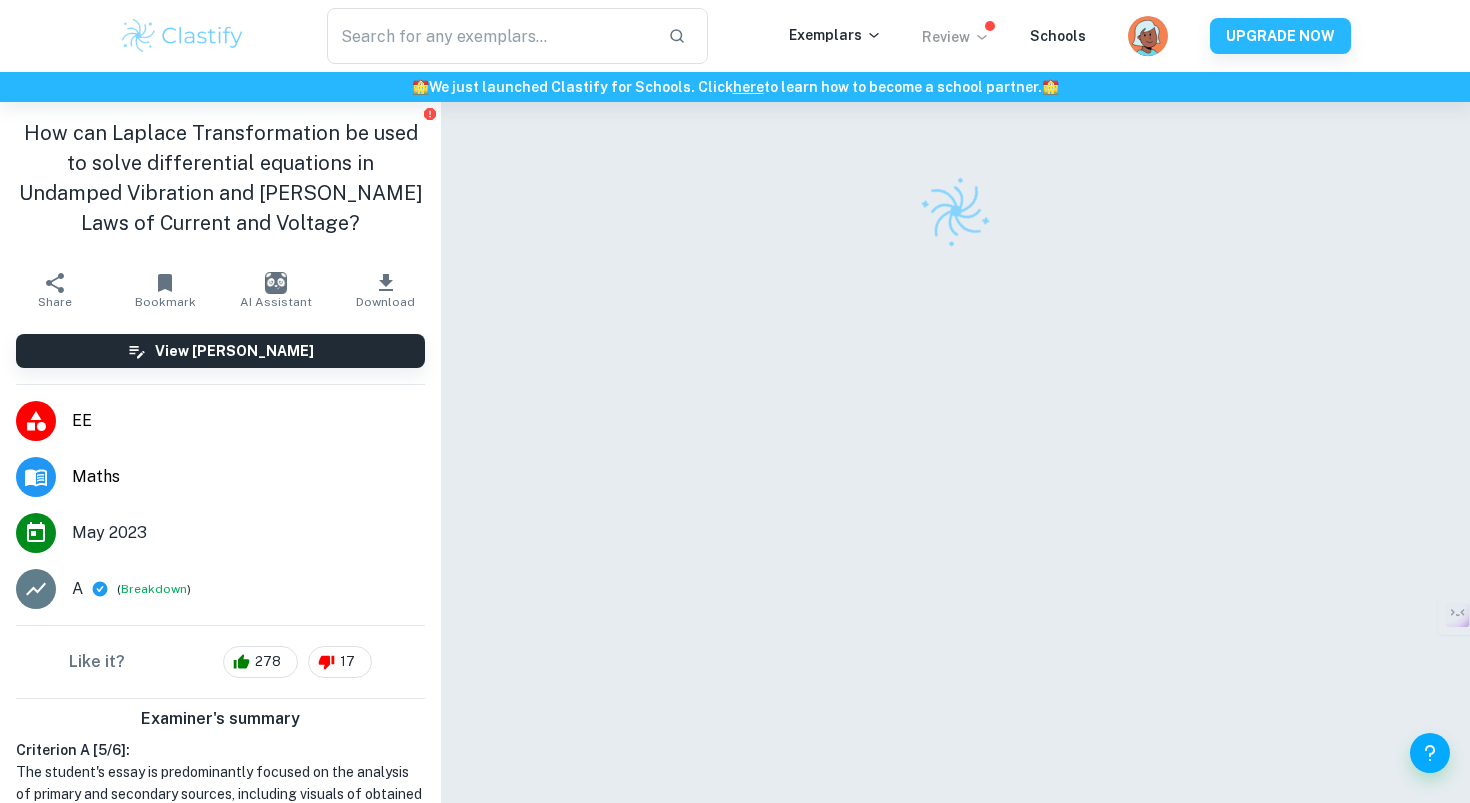 click on "Review" at bounding box center (956, 37) 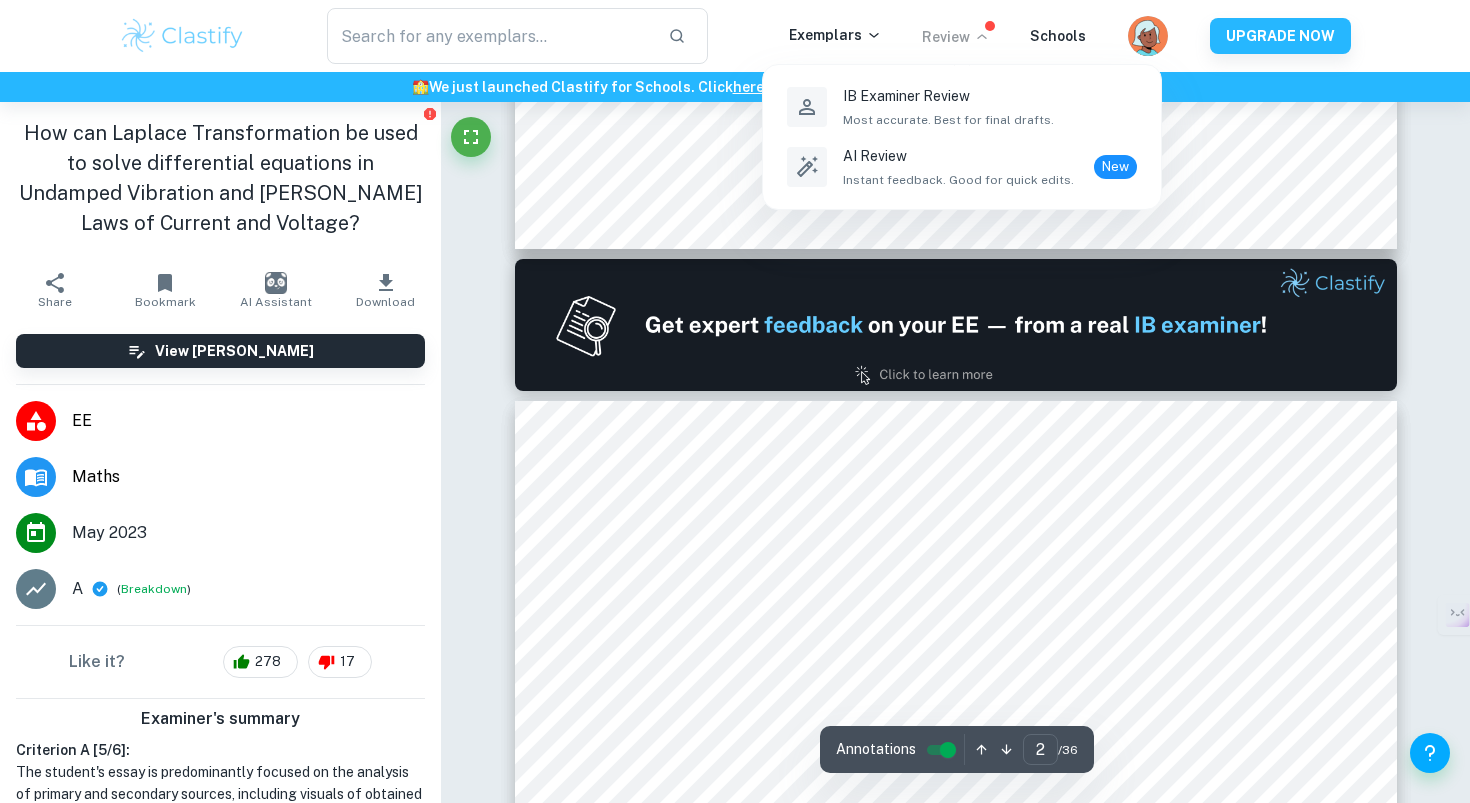 scroll, scrollTop: 1348, scrollLeft: 0, axis: vertical 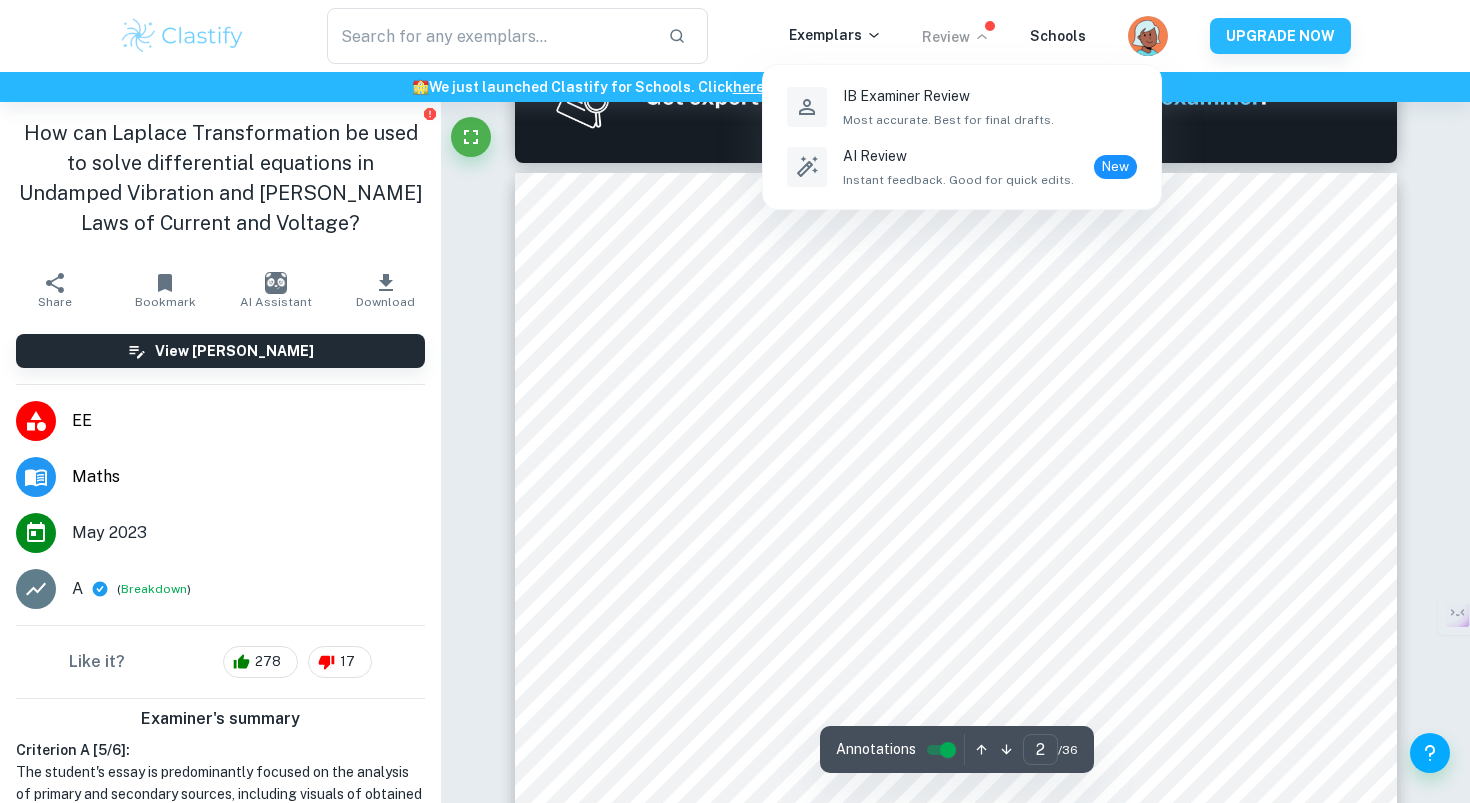 click at bounding box center [735, 401] 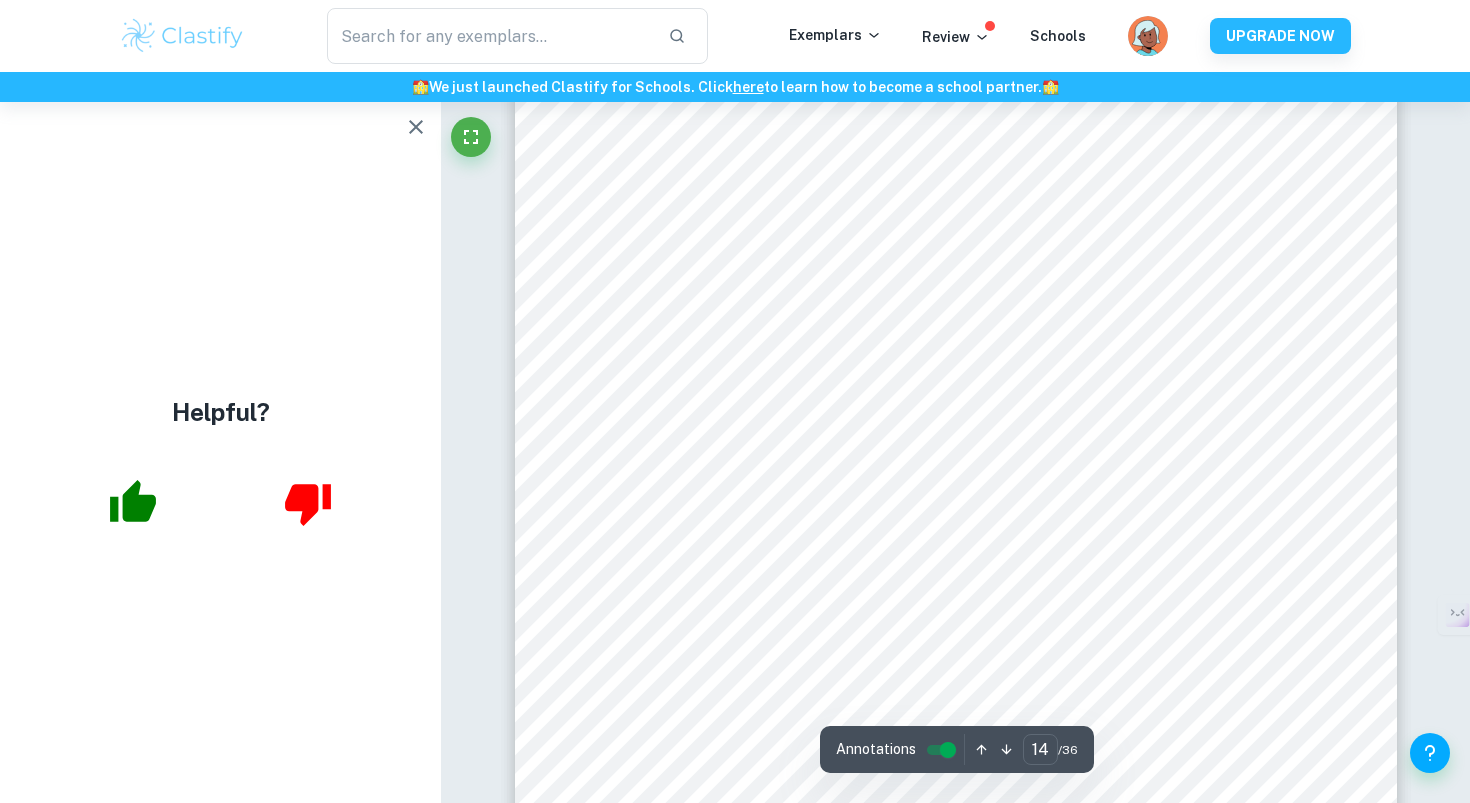 scroll, scrollTop: 17019, scrollLeft: 0, axis: vertical 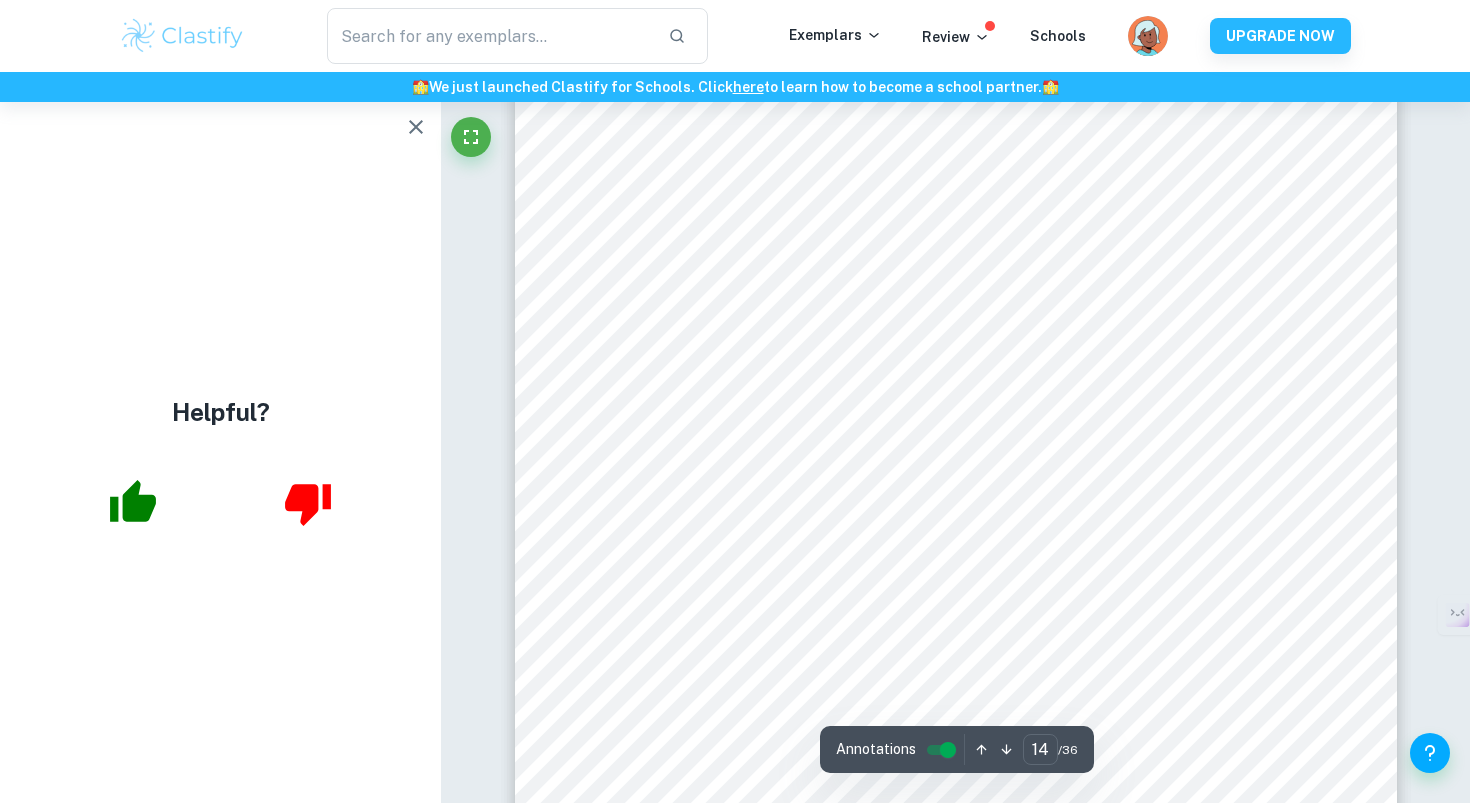 click 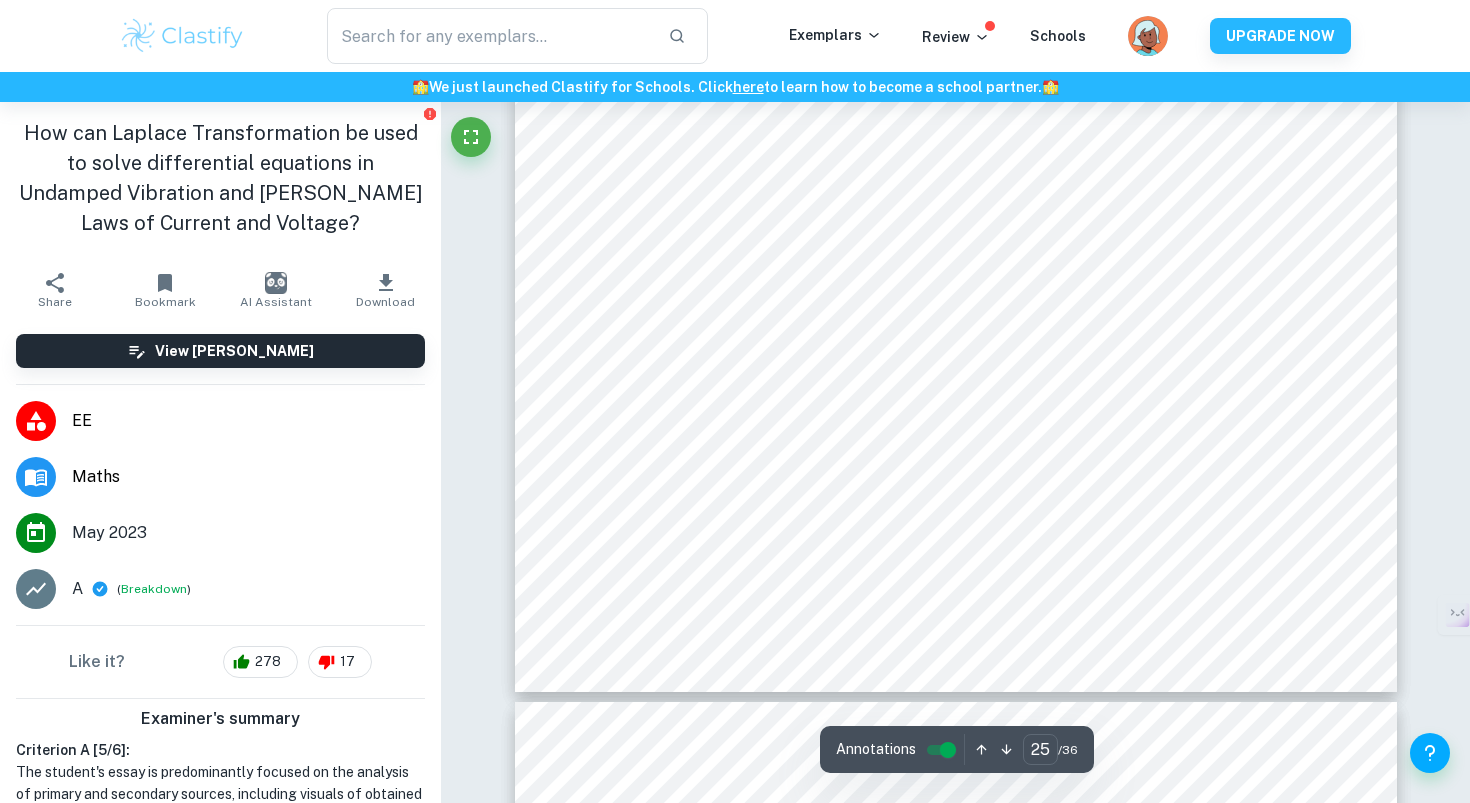 scroll, scrollTop: 31552, scrollLeft: 0, axis: vertical 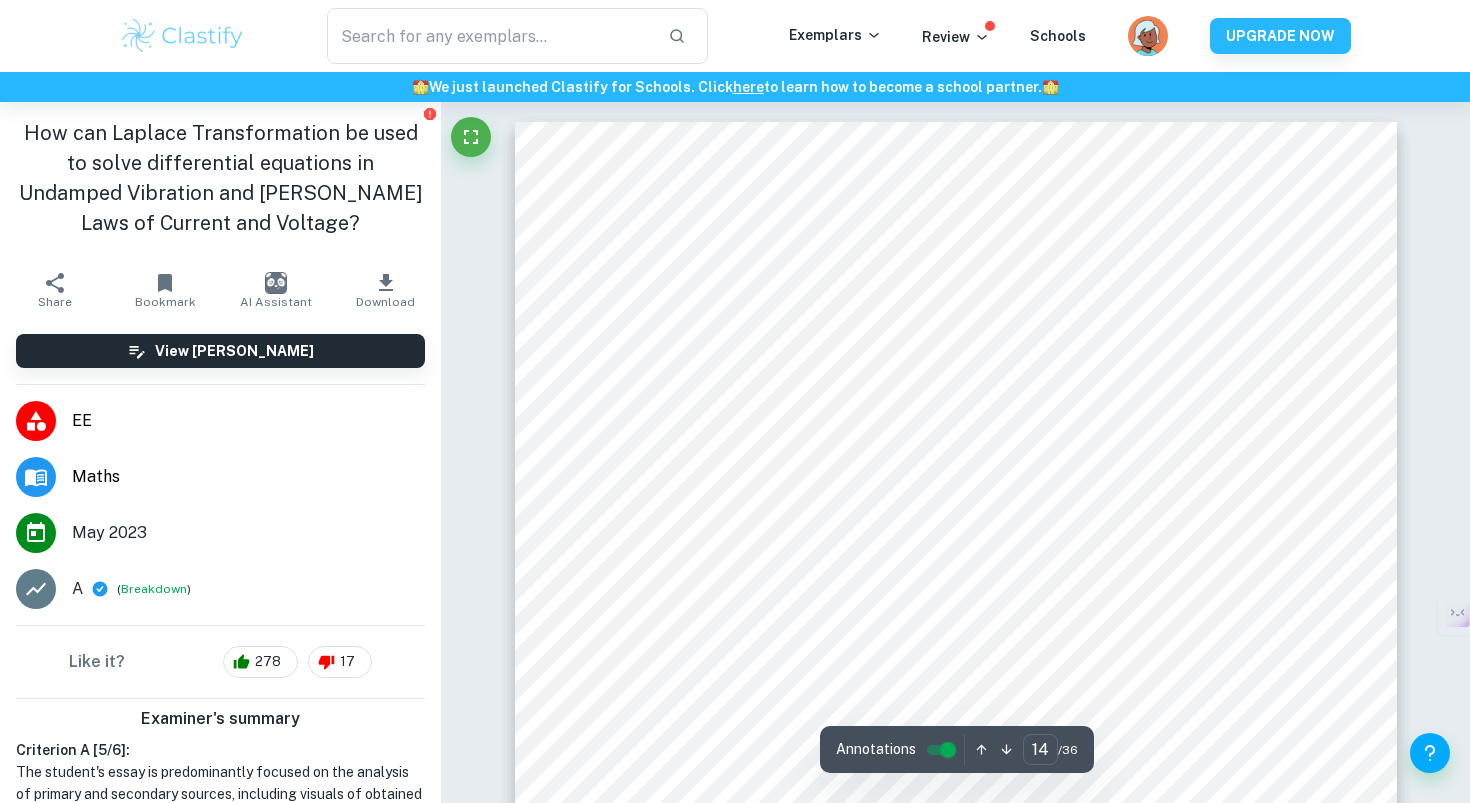 type on "1" 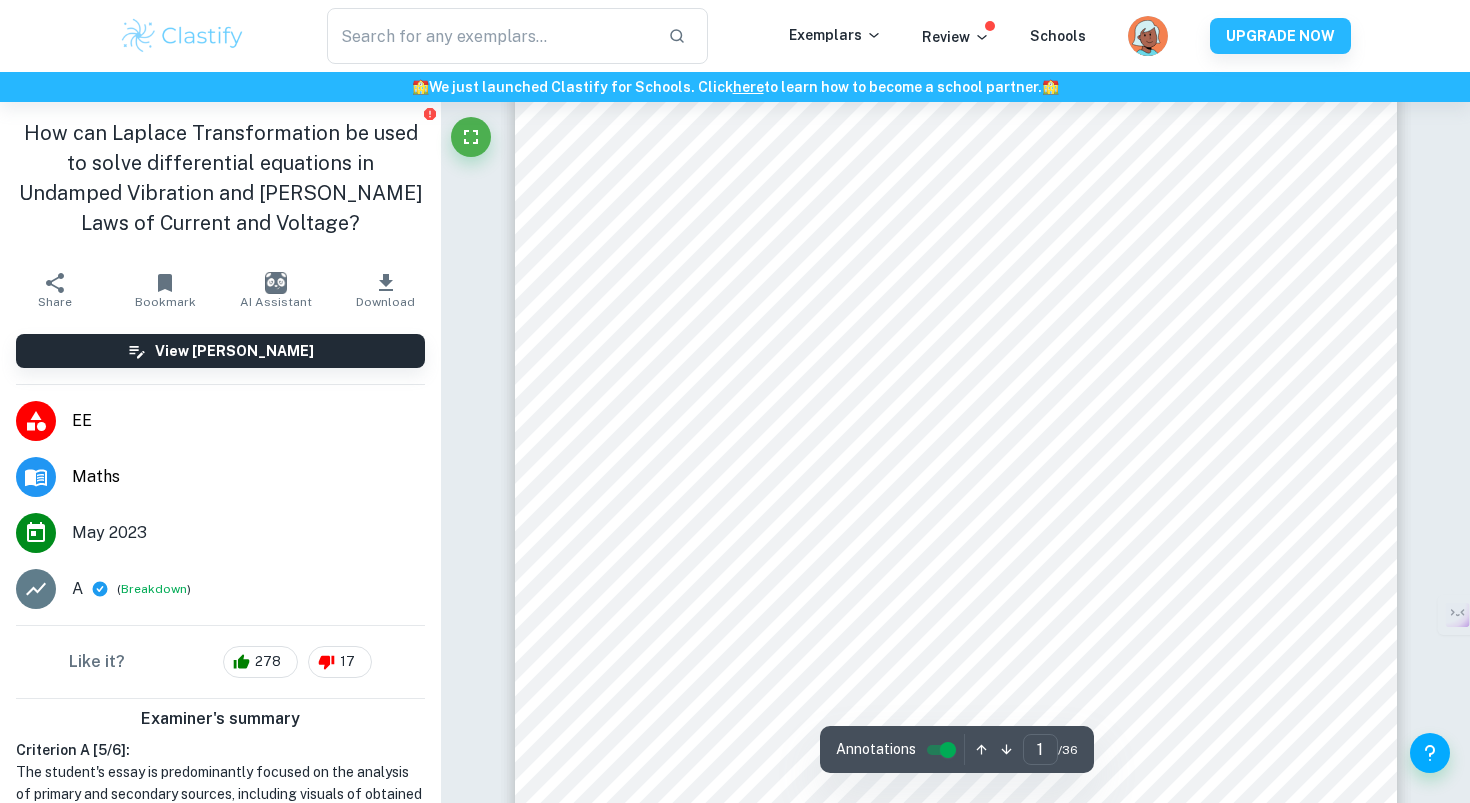 scroll, scrollTop: 517, scrollLeft: 0, axis: vertical 